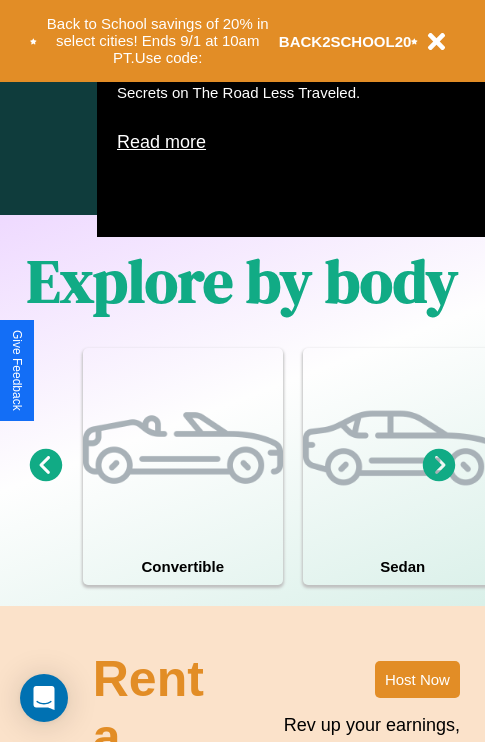 scroll, scrollTop: 1285, scrollLeft: 0, axis: vertical 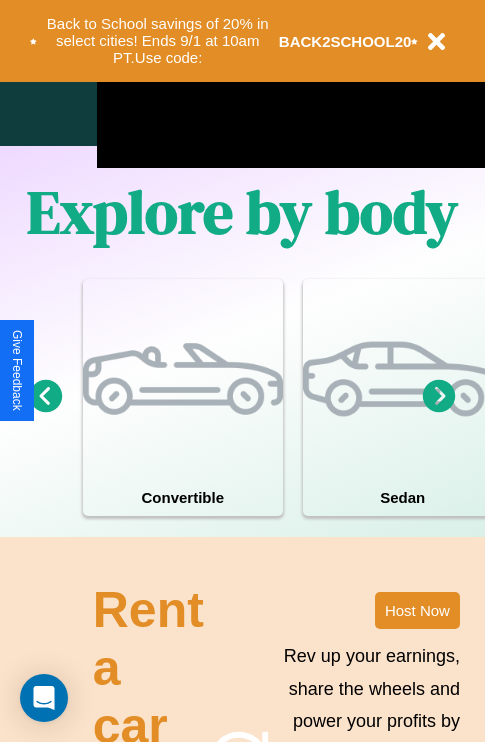 click 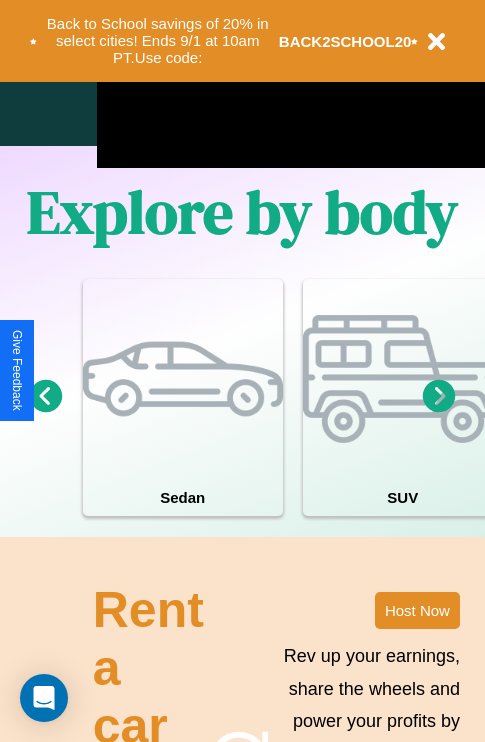 click 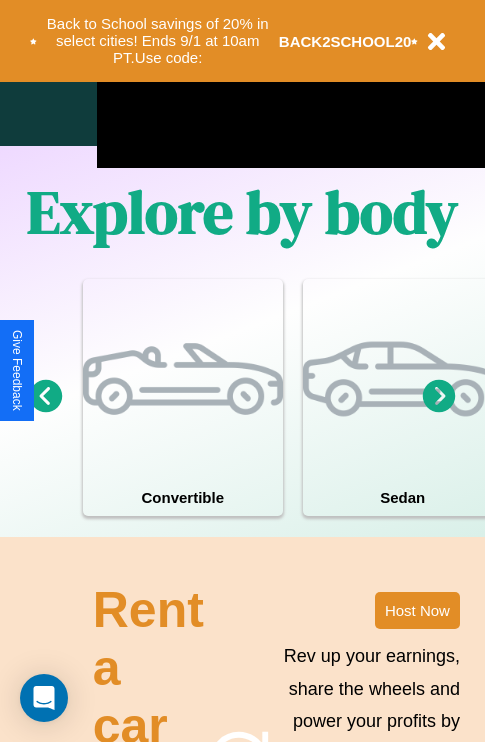 click 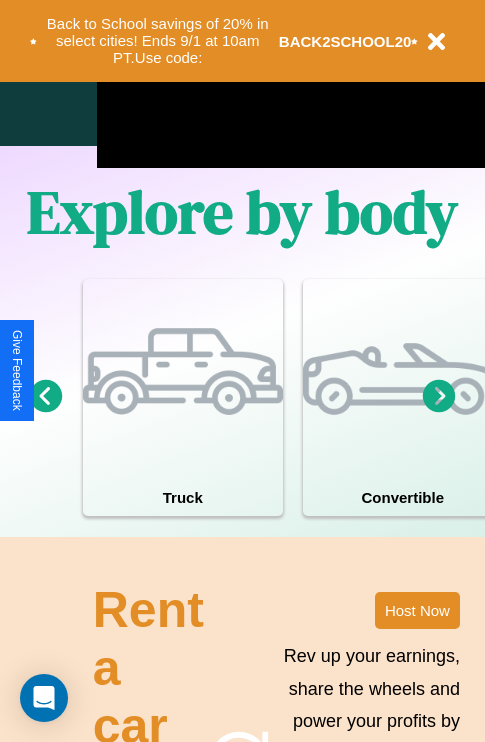click 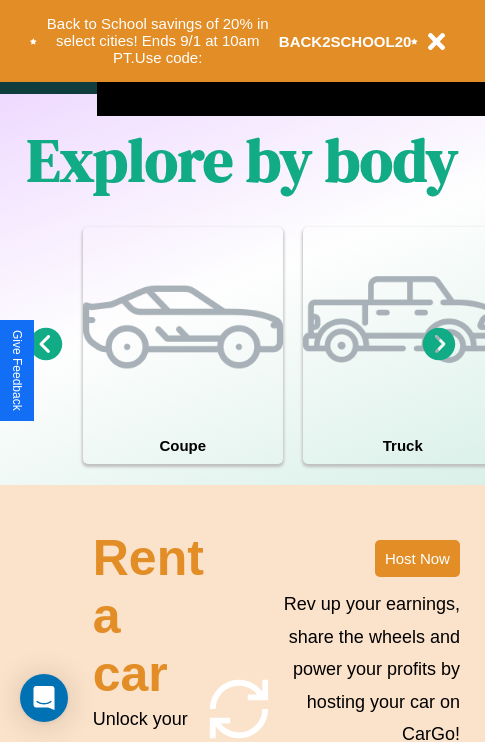 scroll, scrollTop: 1558, scrollLeft: 0, axis: vertical 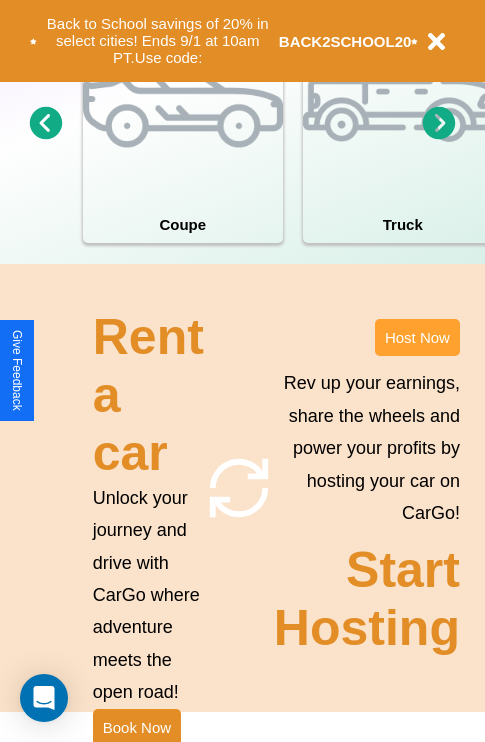 click on "Host Now" at bounding box center (417, 337) 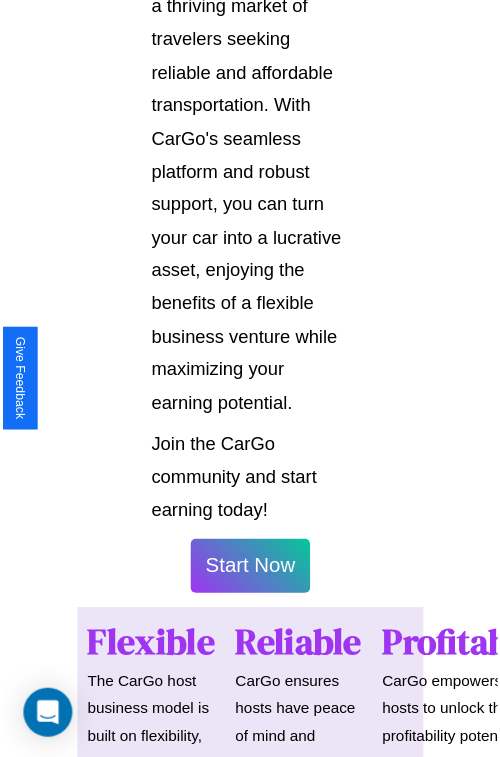 scroll, scrollTop: 1417, scrollLeft: 0, axis: vertical 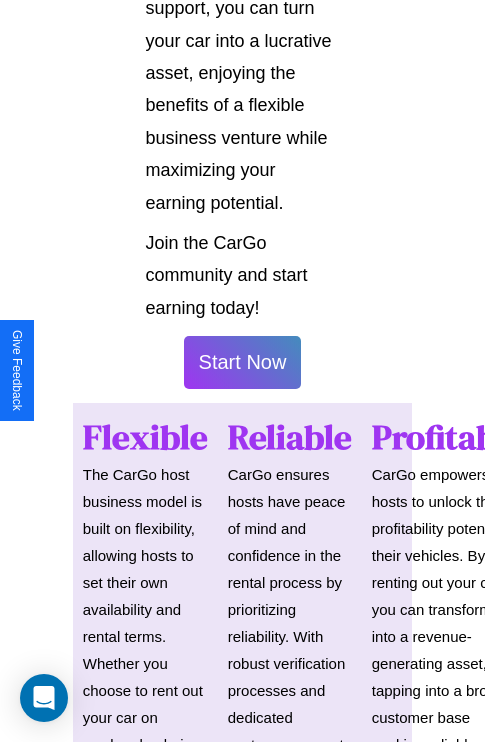 click on "Start Now" at bounding box center (243, 362) 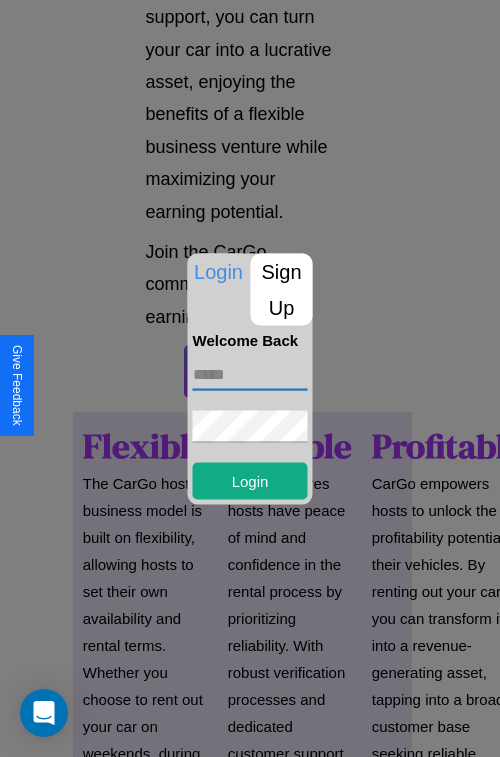 click at bounding box center (250, 374) 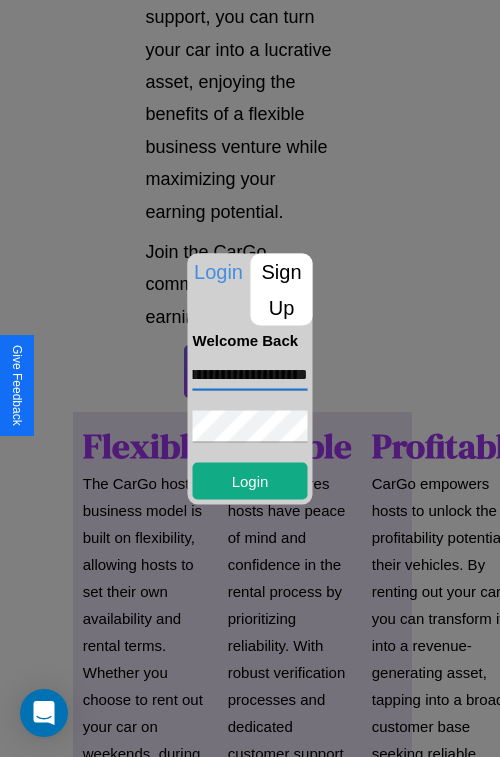 scroll, scrollTop: 0, scrollLeft: 55, axis: horizontal 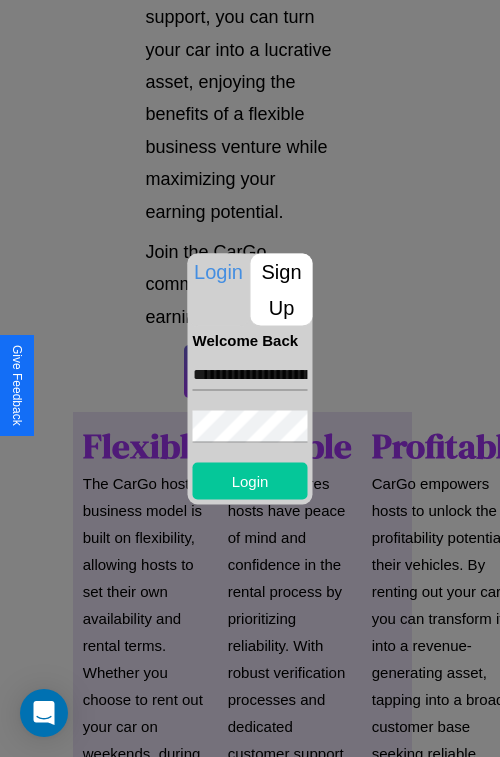 click on "Login" at bounding box center (250, 480) 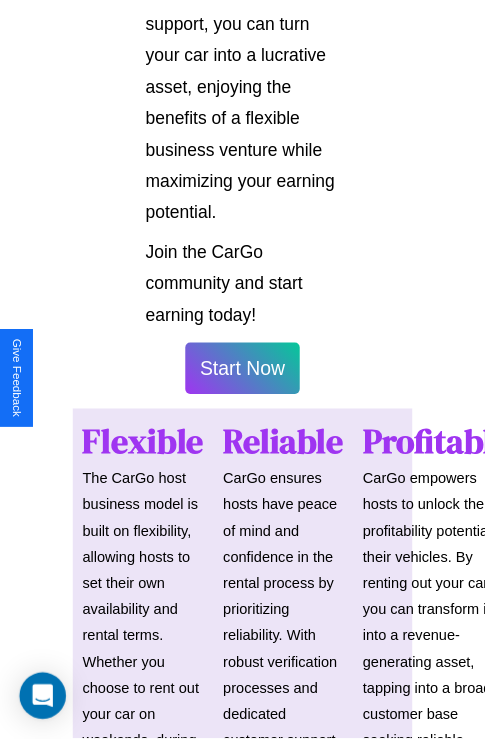 scroll, scrollTop: 1419, scrollLeft: 0, axis: vertical 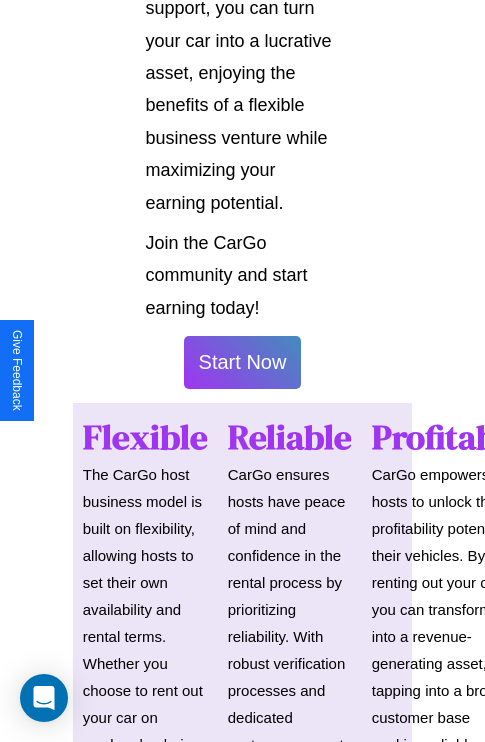click on "Start Now" at bounding box center (243, 362) 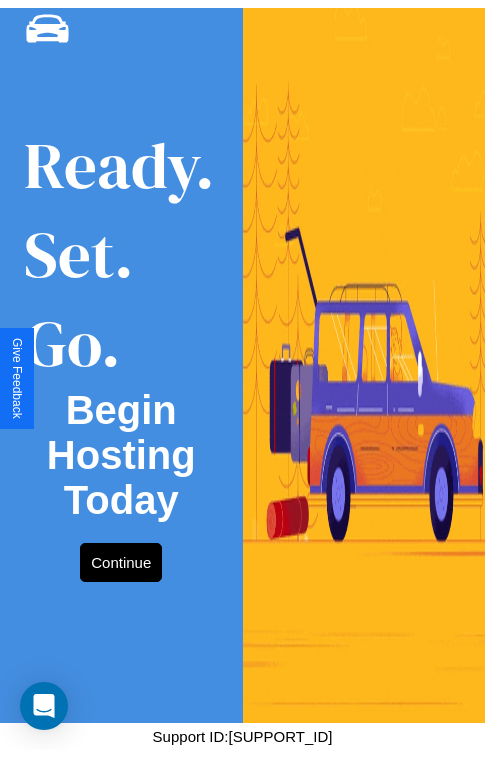 scroll, scrollTop: 0, scrollLeft: 0, axis: both 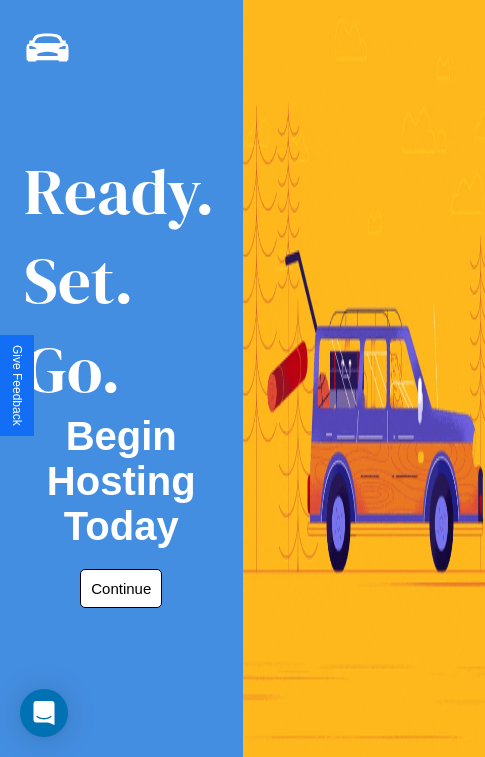 click on "Continue" at bounding box center [121, 588] 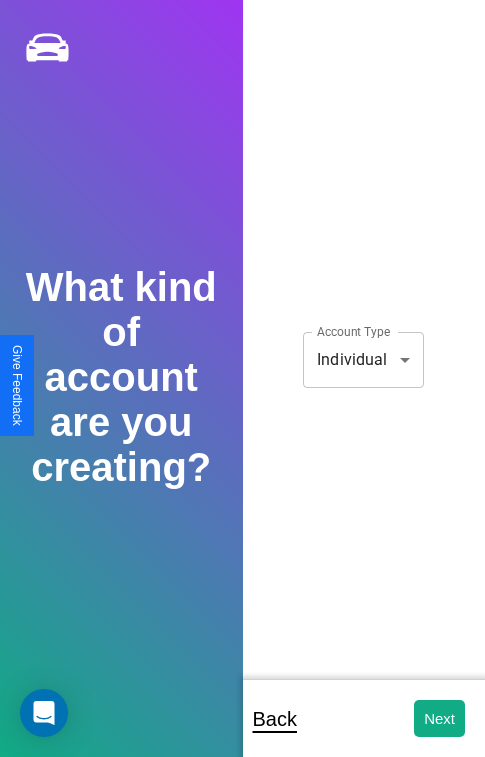 click on "**********" at bounding box center (242, 392) 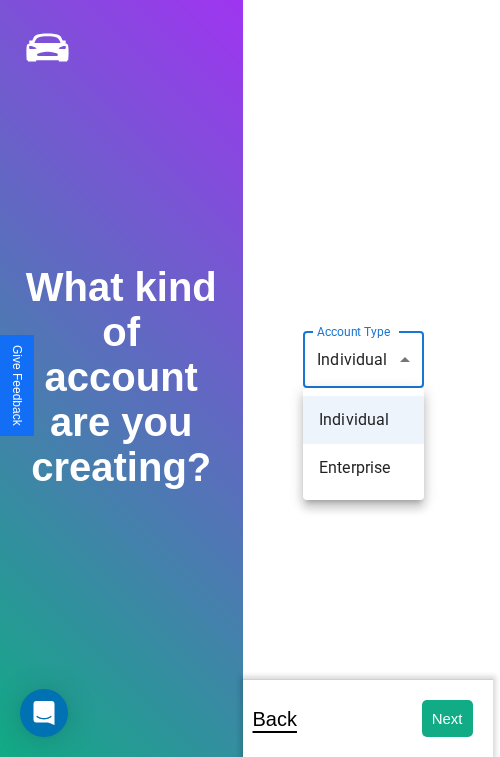 click on "Individual" at bounding box center [363, 420] 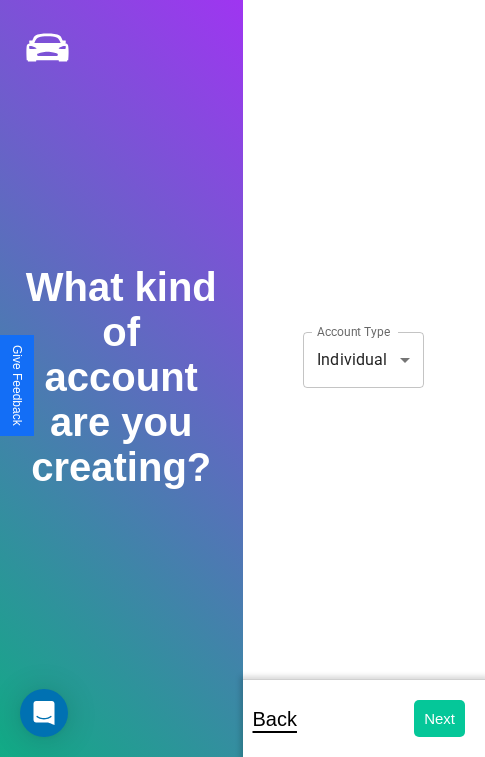 click on "Next" at bounding box center (439, 718) 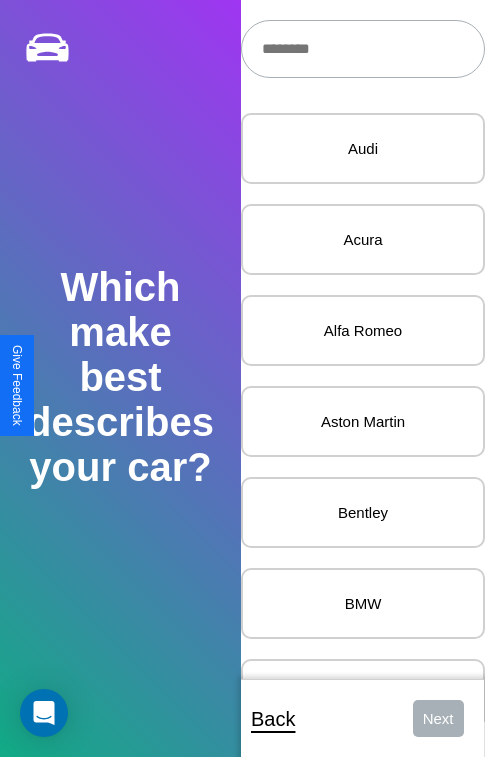 scroll, scrollTop: 27, scrollLeft: 0, axis: vertical 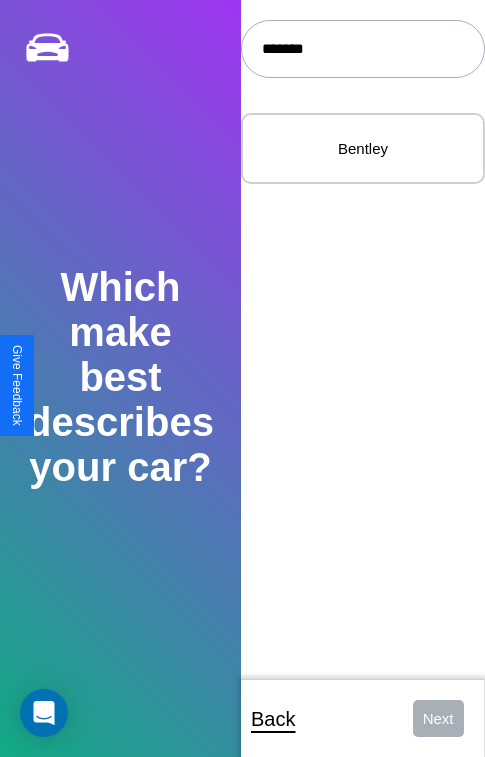 type on "*******" 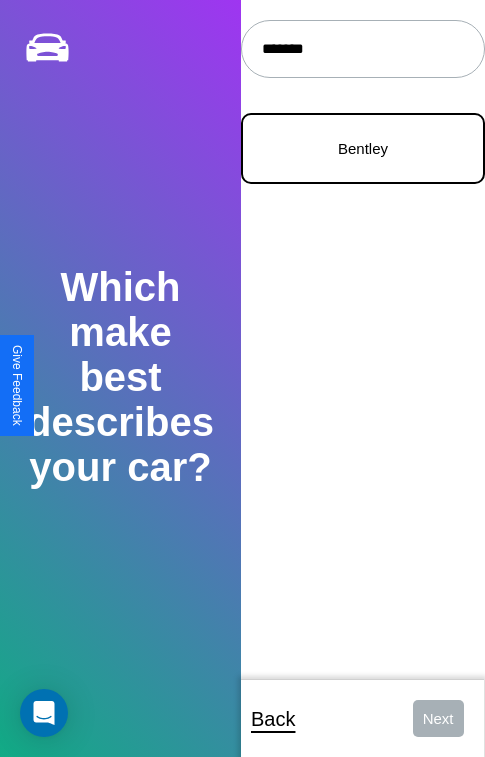 click on "Bentley" at bounding box center (363, 148) 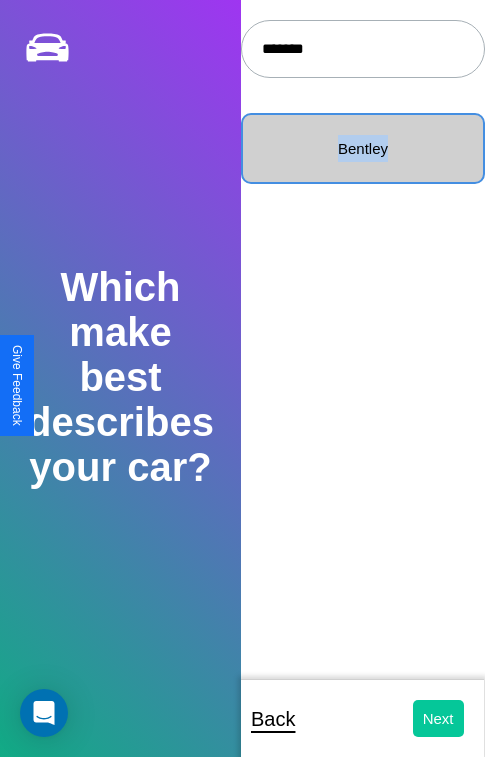 click on "Next" at bounding box center (438, 718) 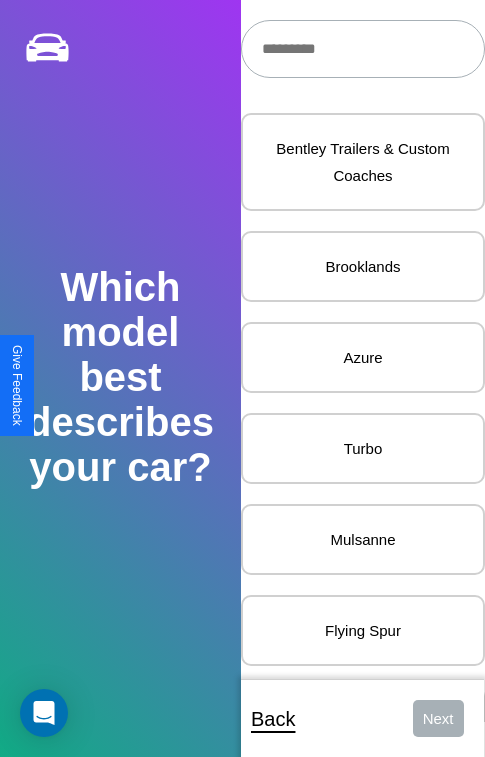 scroll, scrollTop: 27, scrollLeft: 0, axis: vertical 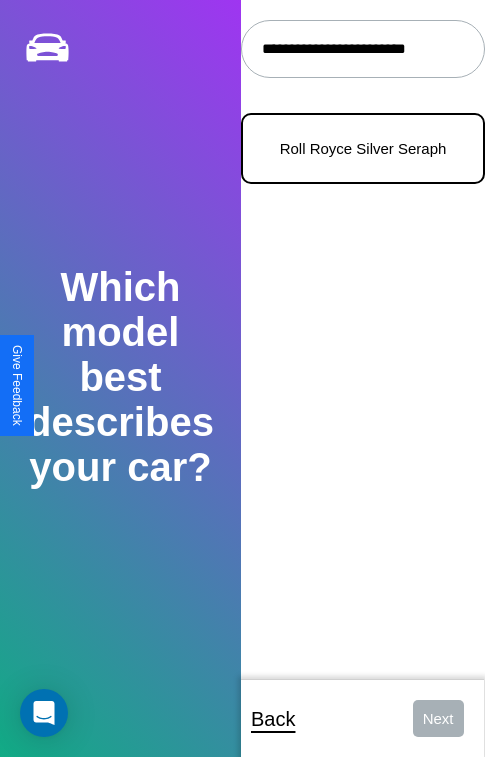 type on "**********" 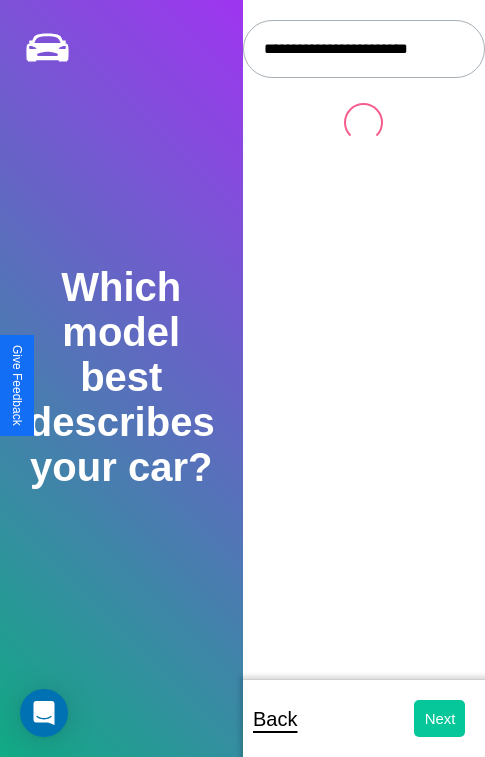 click on "Next" at bounding box center (439, 718) 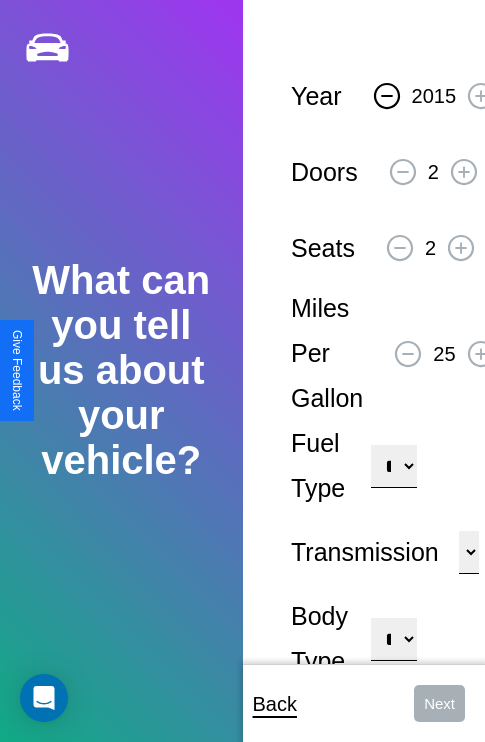 click 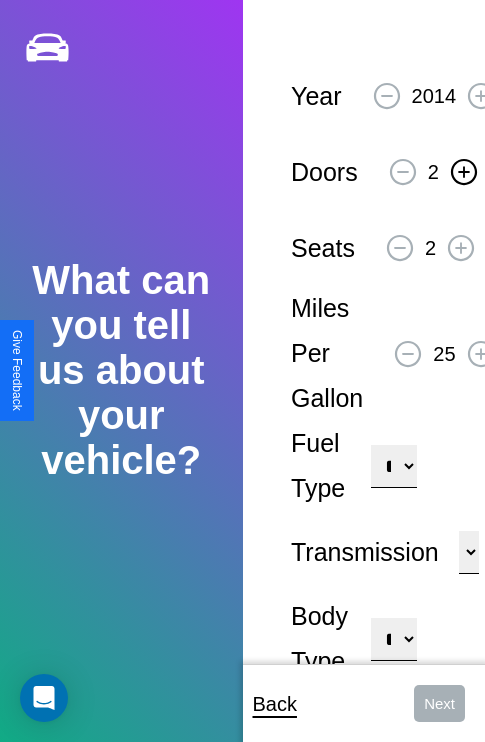 click 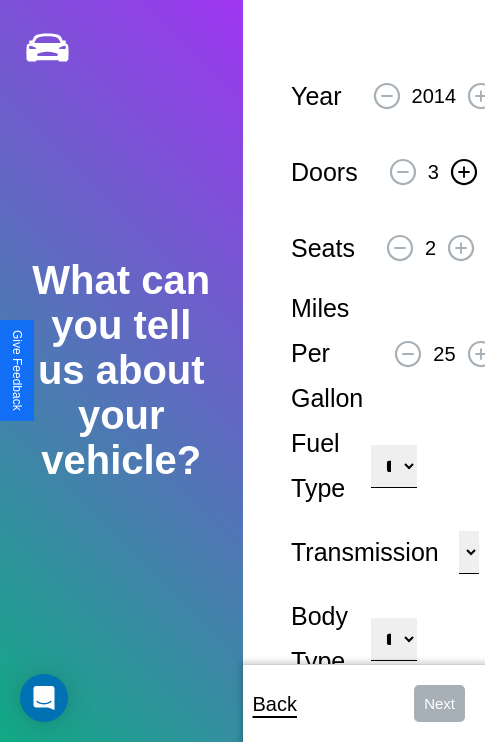 click 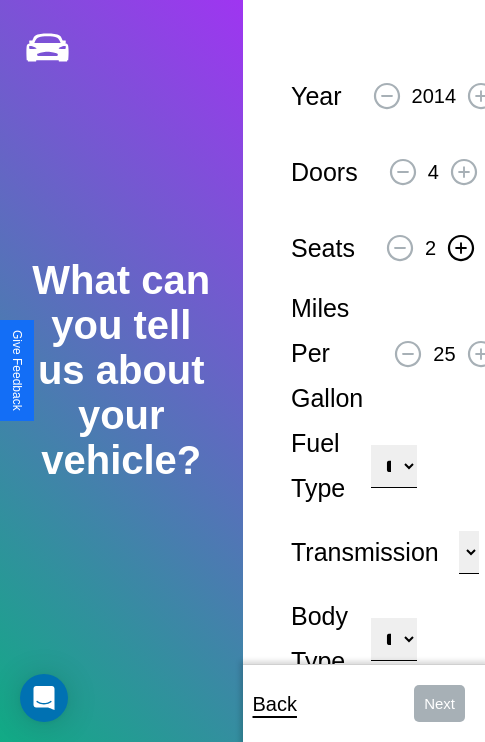 click 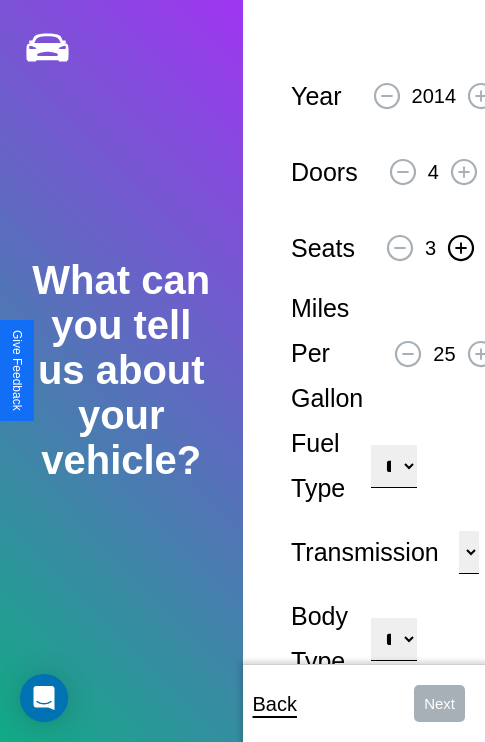 click 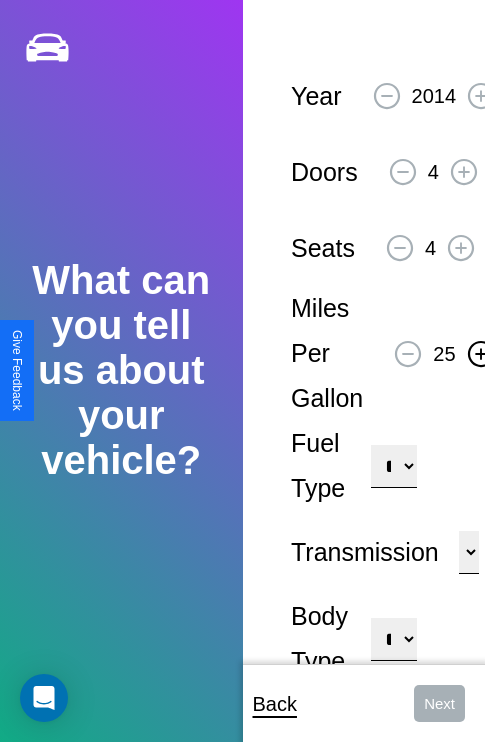 click 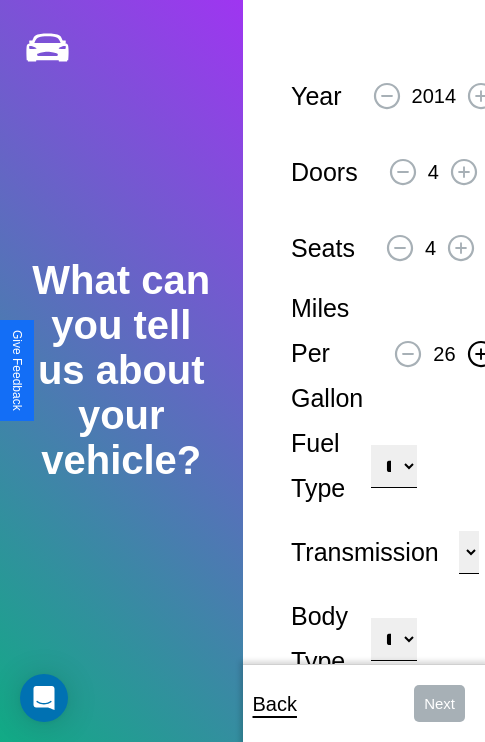 click 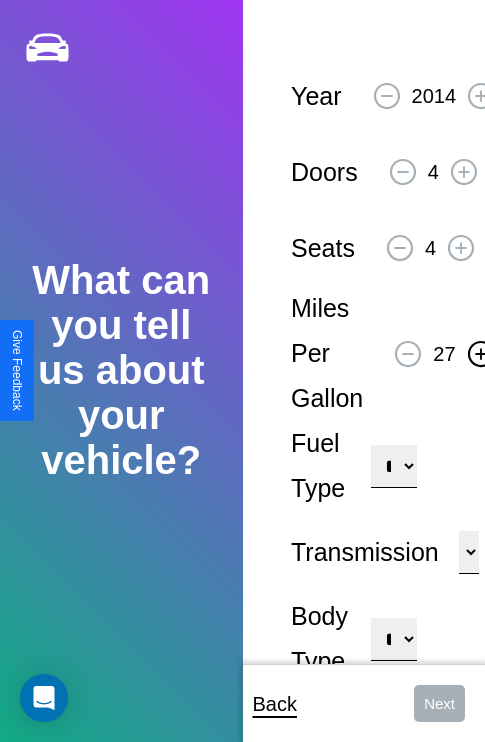 click 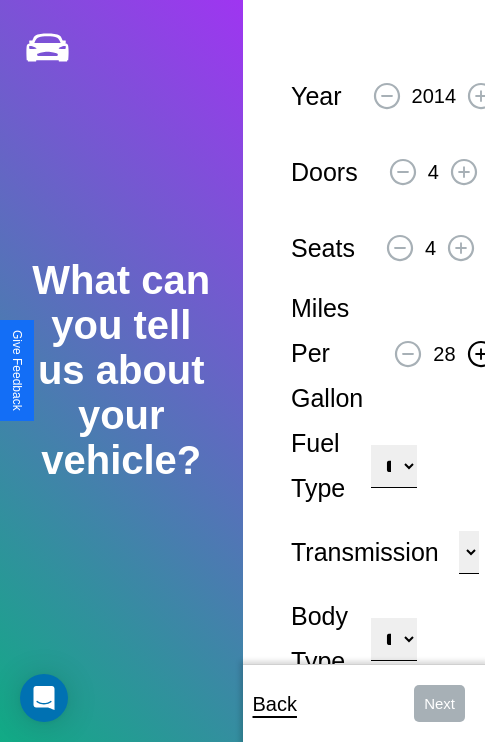 click 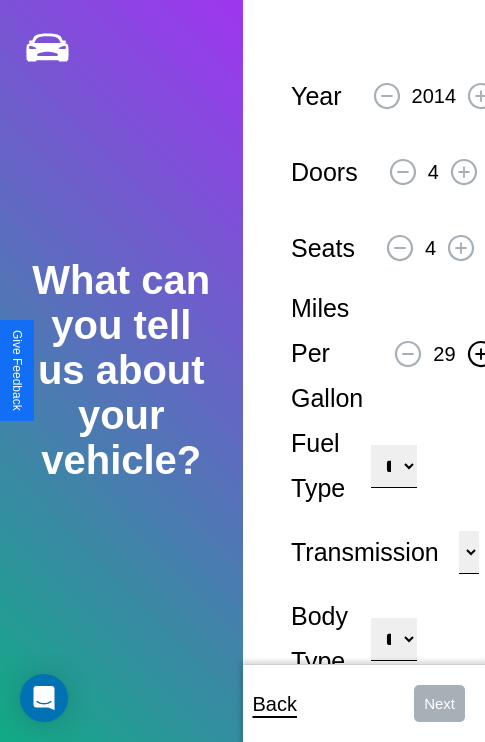 click 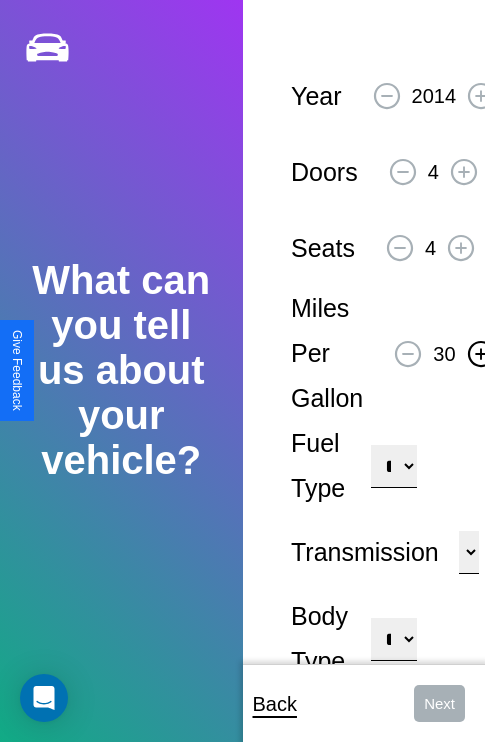 click 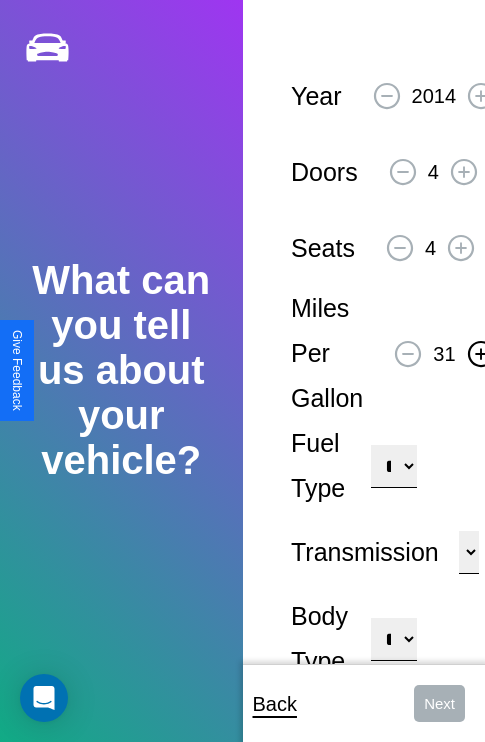 click 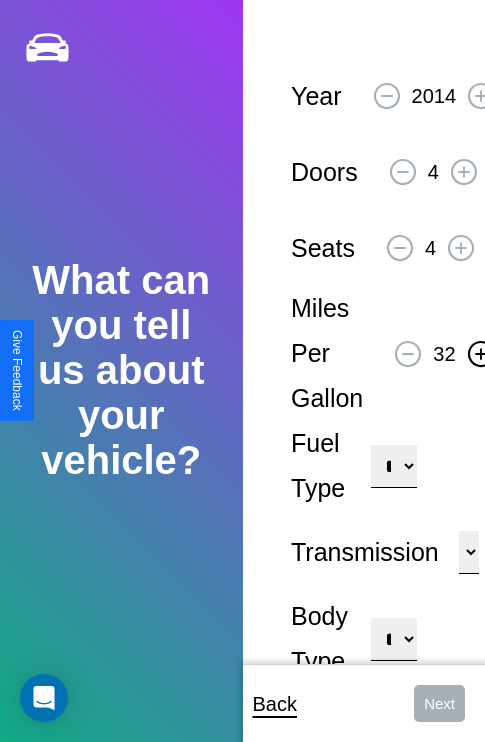 click 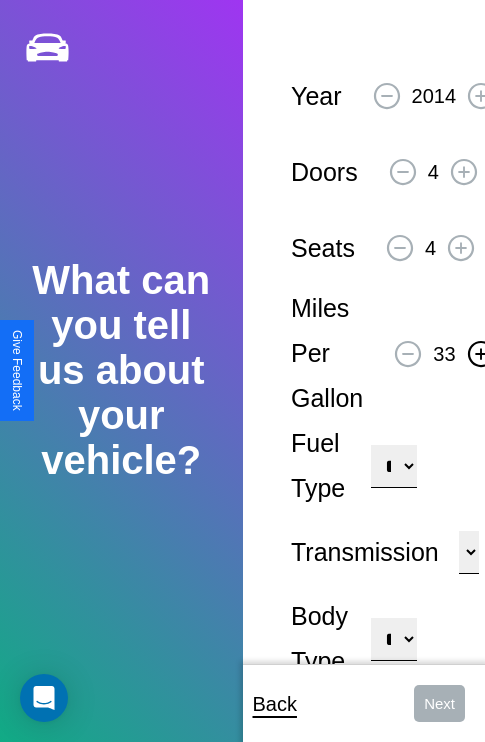 click on "**********" at bounding box center [393, 466] 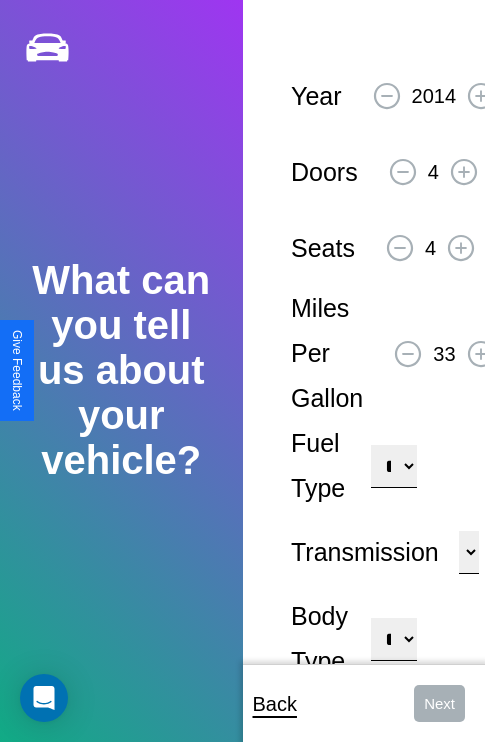 select on "********" 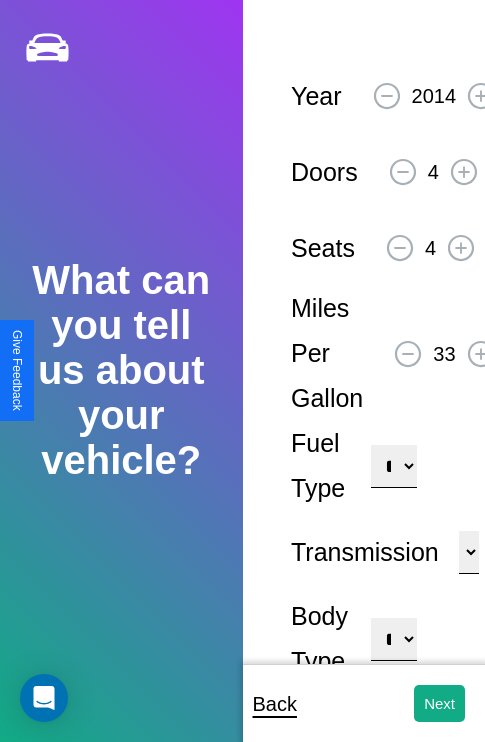 click on "**********" at bounding box center (393, 639) 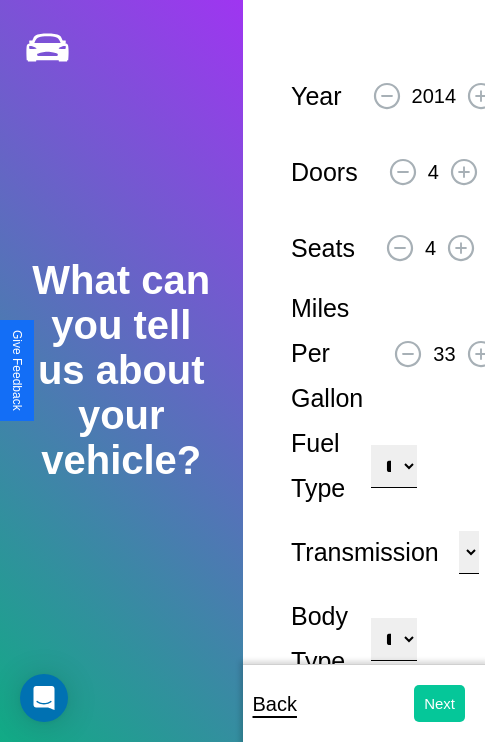 click on "Next" at bounding box center [439, 703] 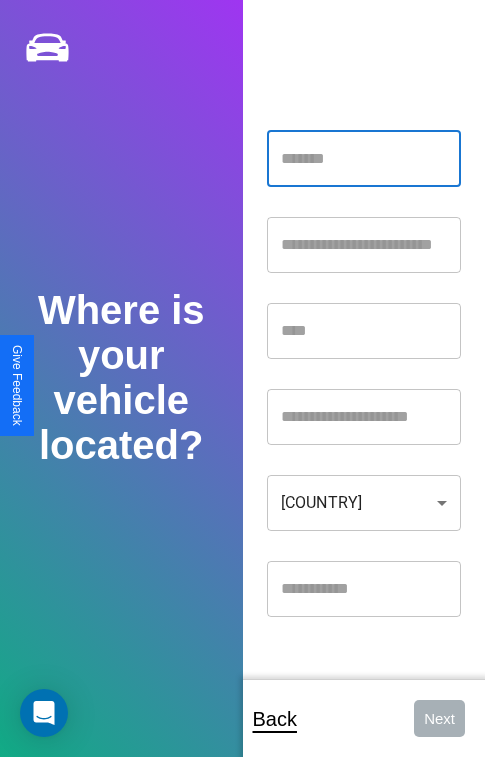click at bounding box center (364, 159) 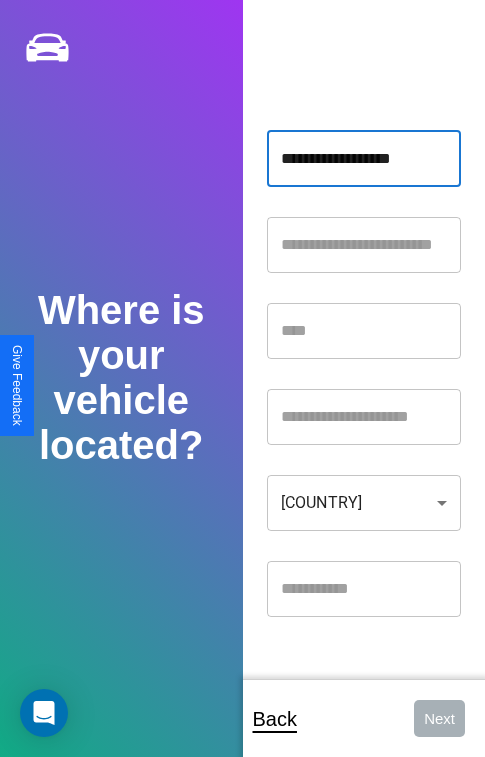 type on "**********" 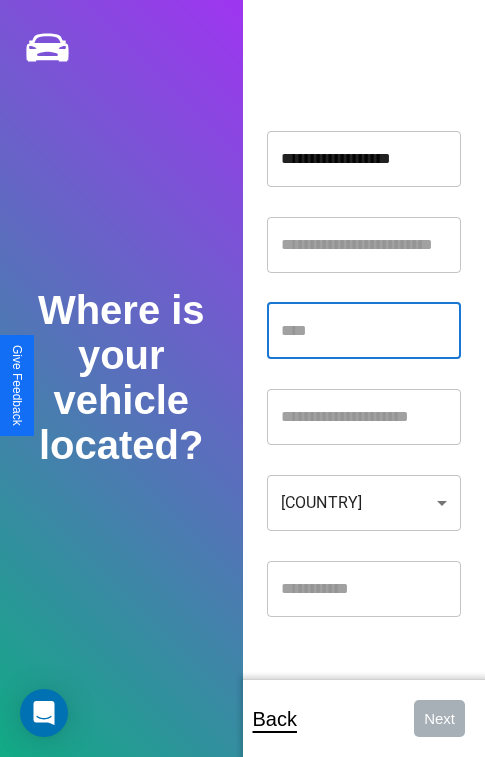 click at bounding box center (364, 331) 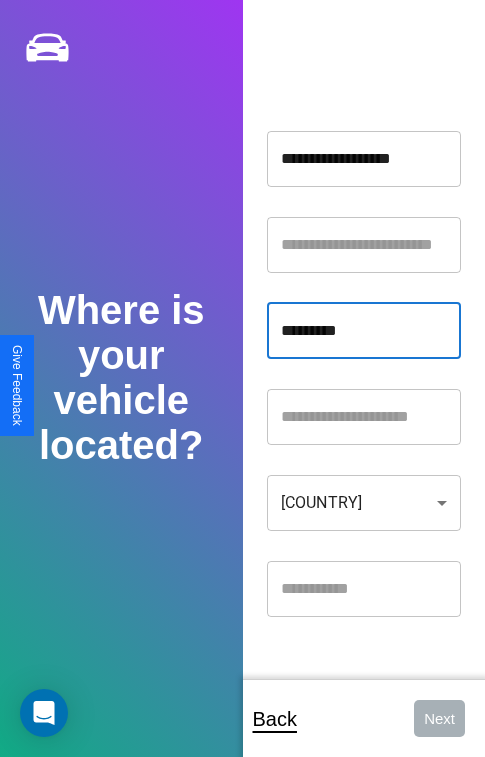 type on "*********" 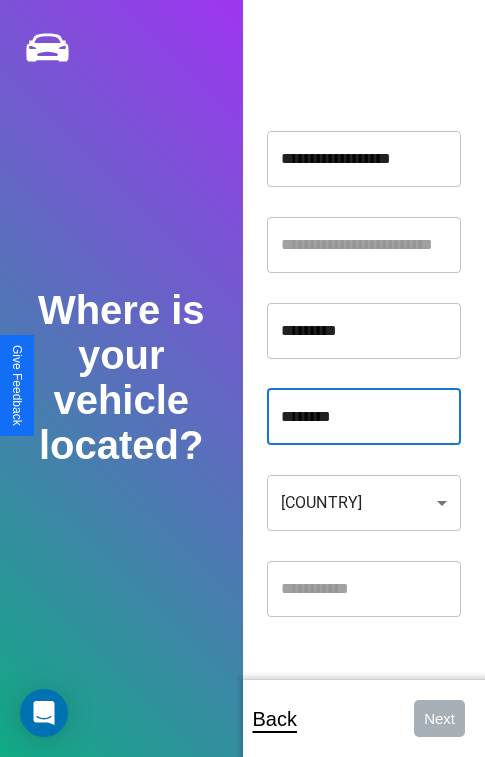 type on "********" 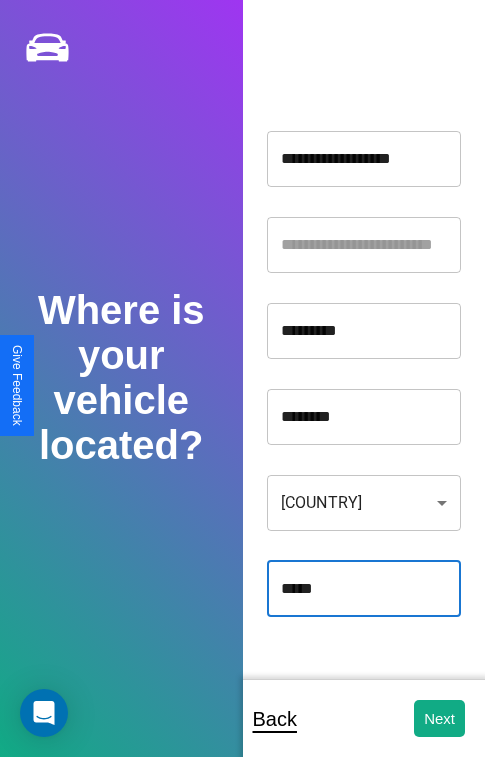type on "*****" 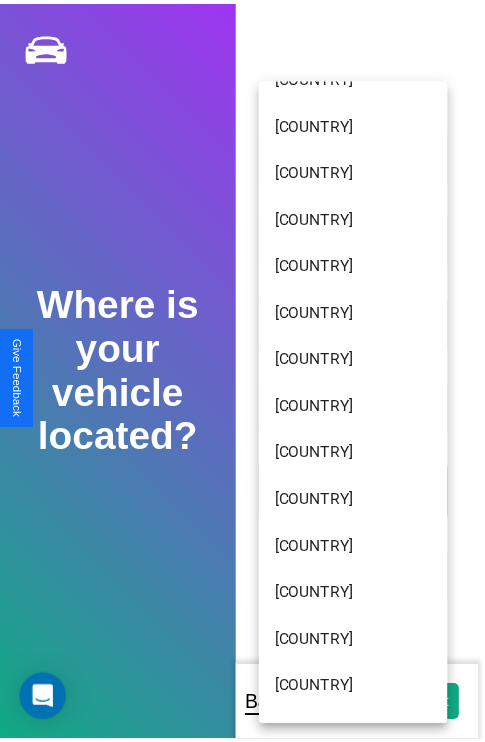 scroll, scrollTop: 56, scrollLeft: 0, axis: vertical 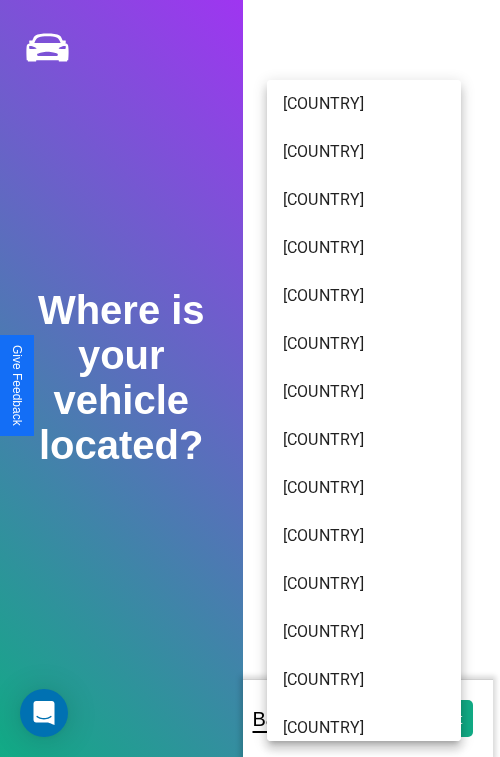 click on "[COUNTRY]" at bounding box center (364, 104) 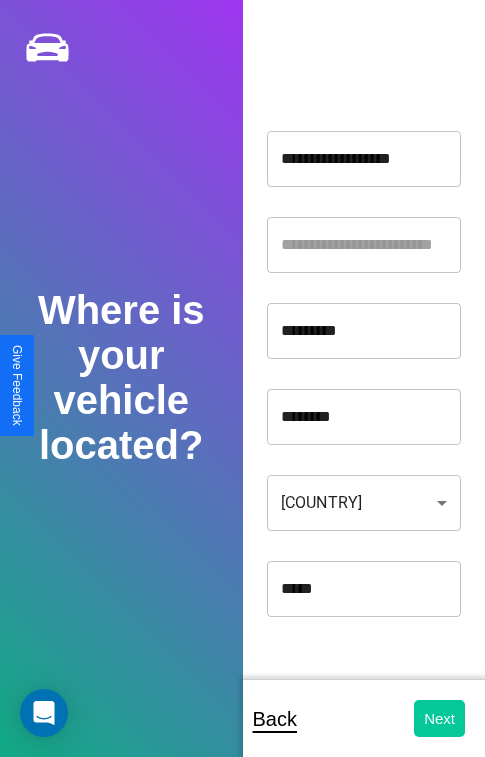 click on "Next" at bounding box center [439, 718] 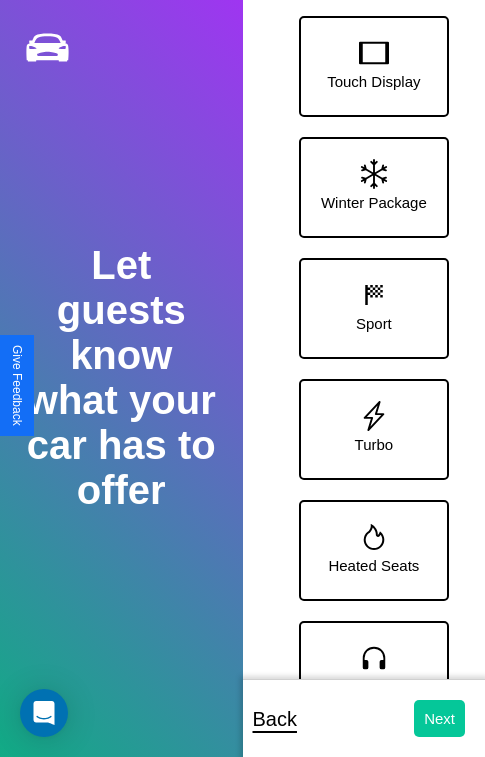 click on "Next" at bounding box center [439, 718] 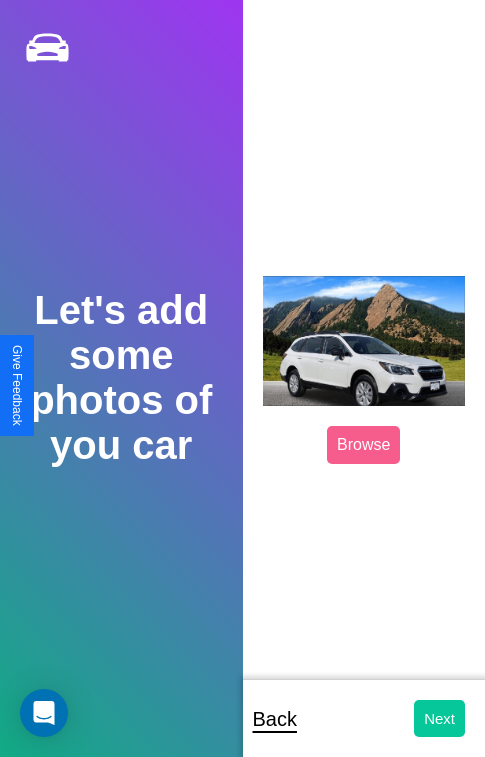 click on "Next" at bounding box center [439, 718] 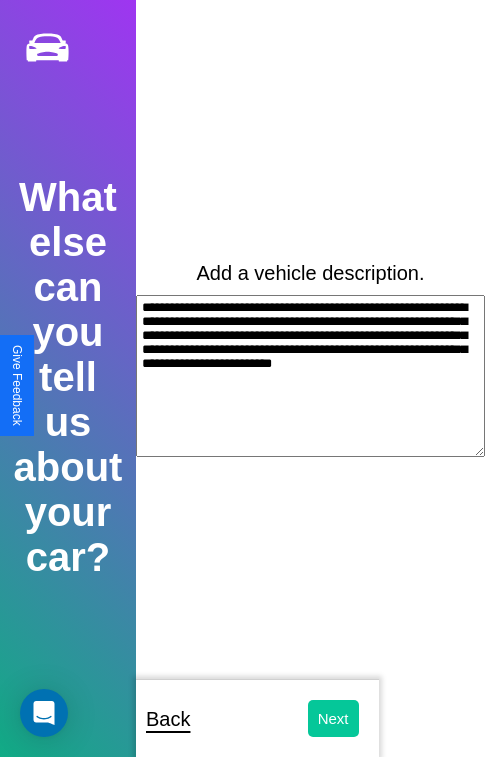 type on "**********" 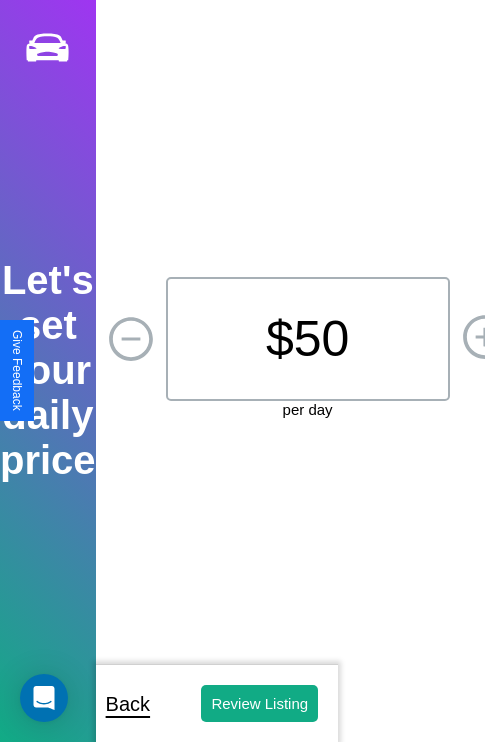 click on "$ 50" at bounding box center [308, 339] 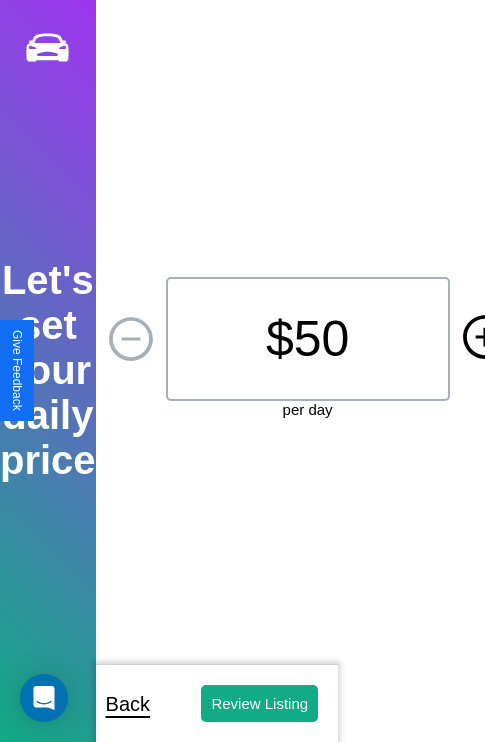 click 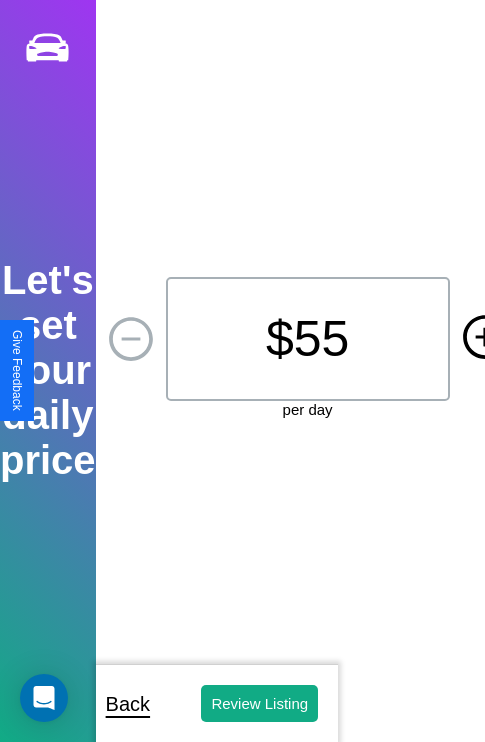 click 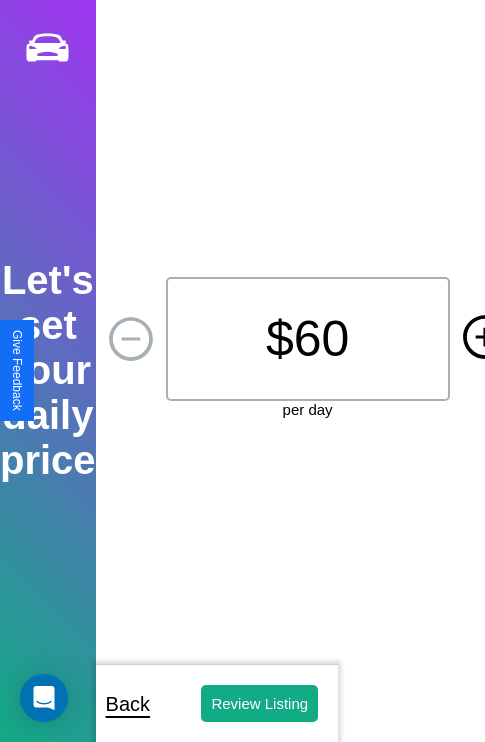 click 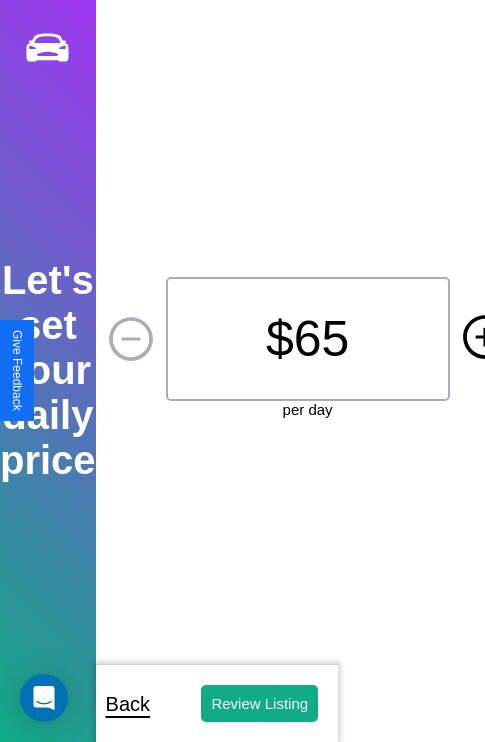 click 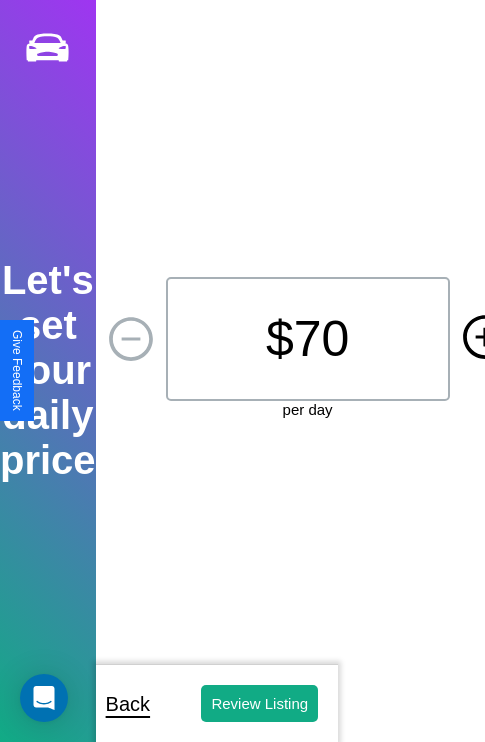 click 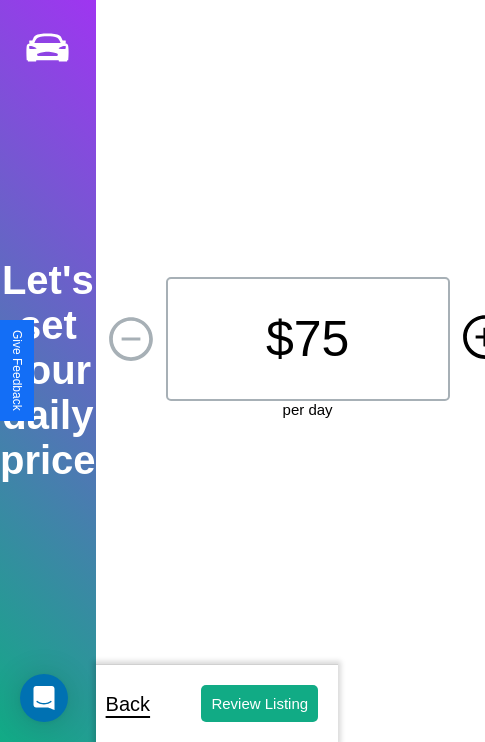 click 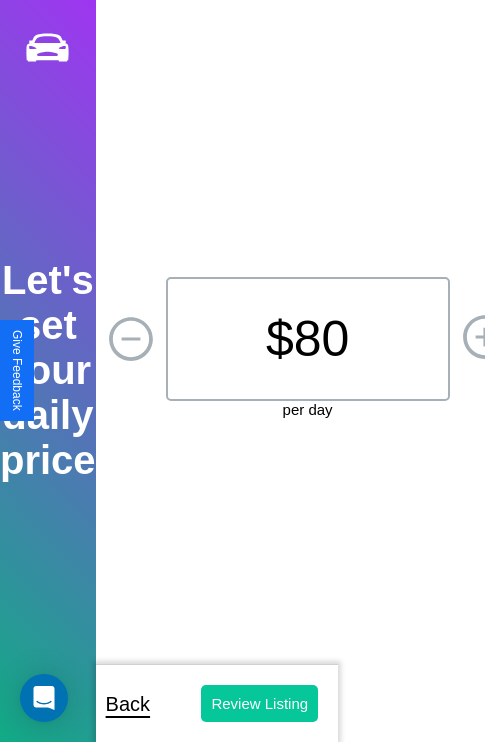 click on "Review Listing" at bounding box center [259, 703] 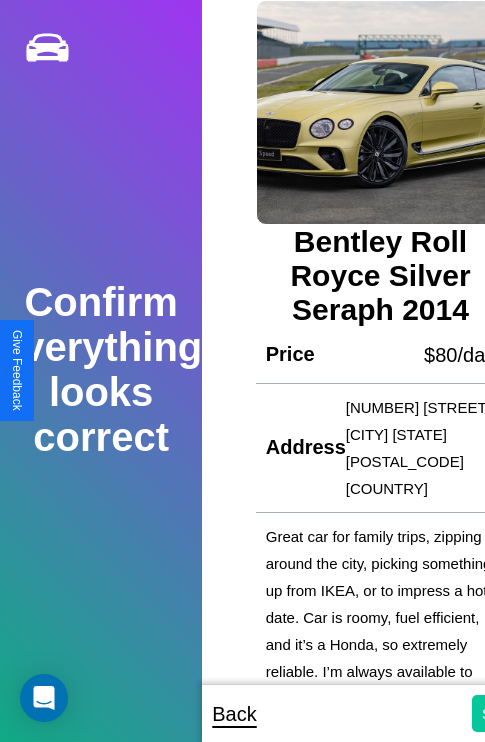 click on "Submit" at bounding box center (505, 713) 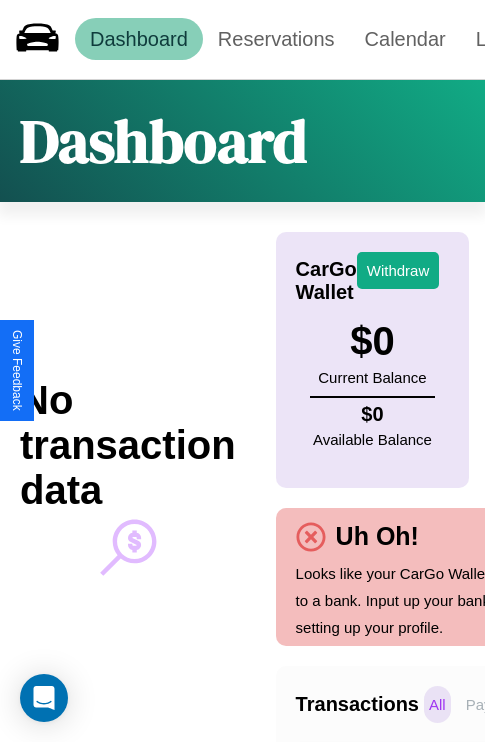 scroll, scrollTop: 0, scrollLeft: 147, axis: horizontal 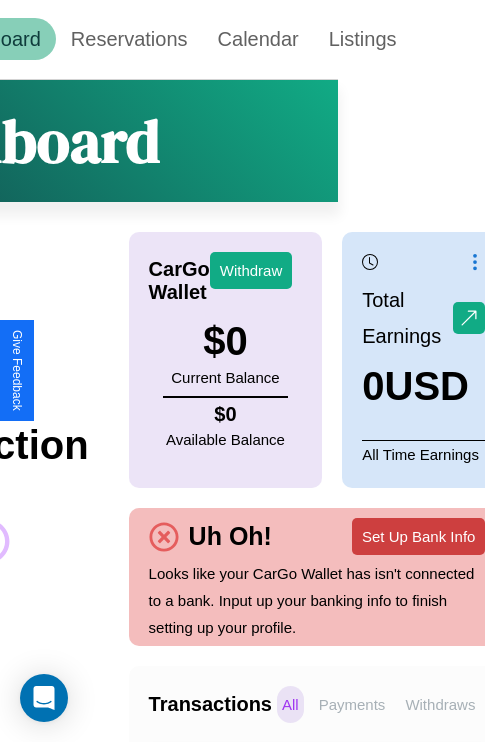click on "Set Up Bank Info" at bounding box center [418, 536] 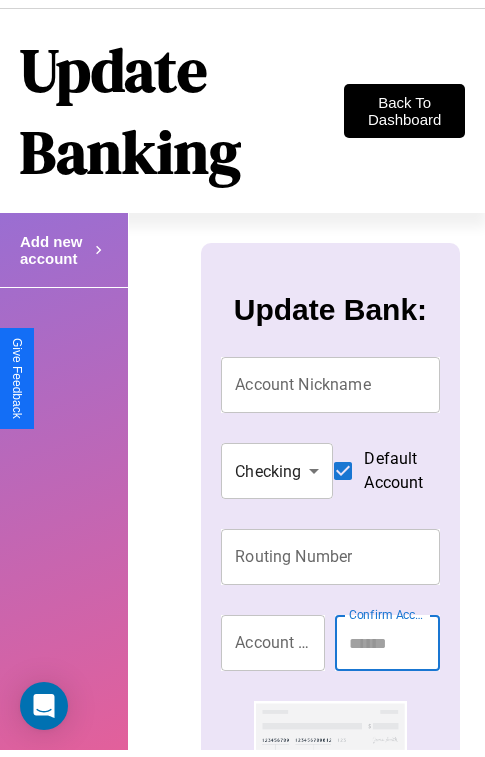 scroll, scrollTop: 0, scrollLeft: 0, axis: both 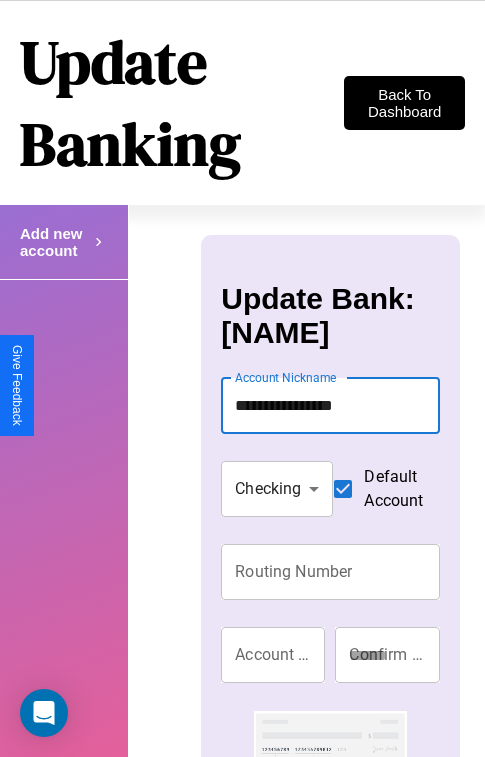 type on "**********" 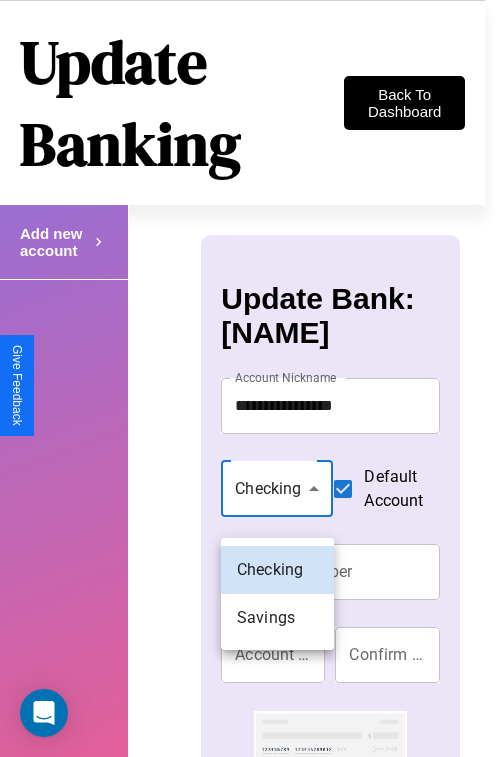 click at bounding box center [250, 378] 